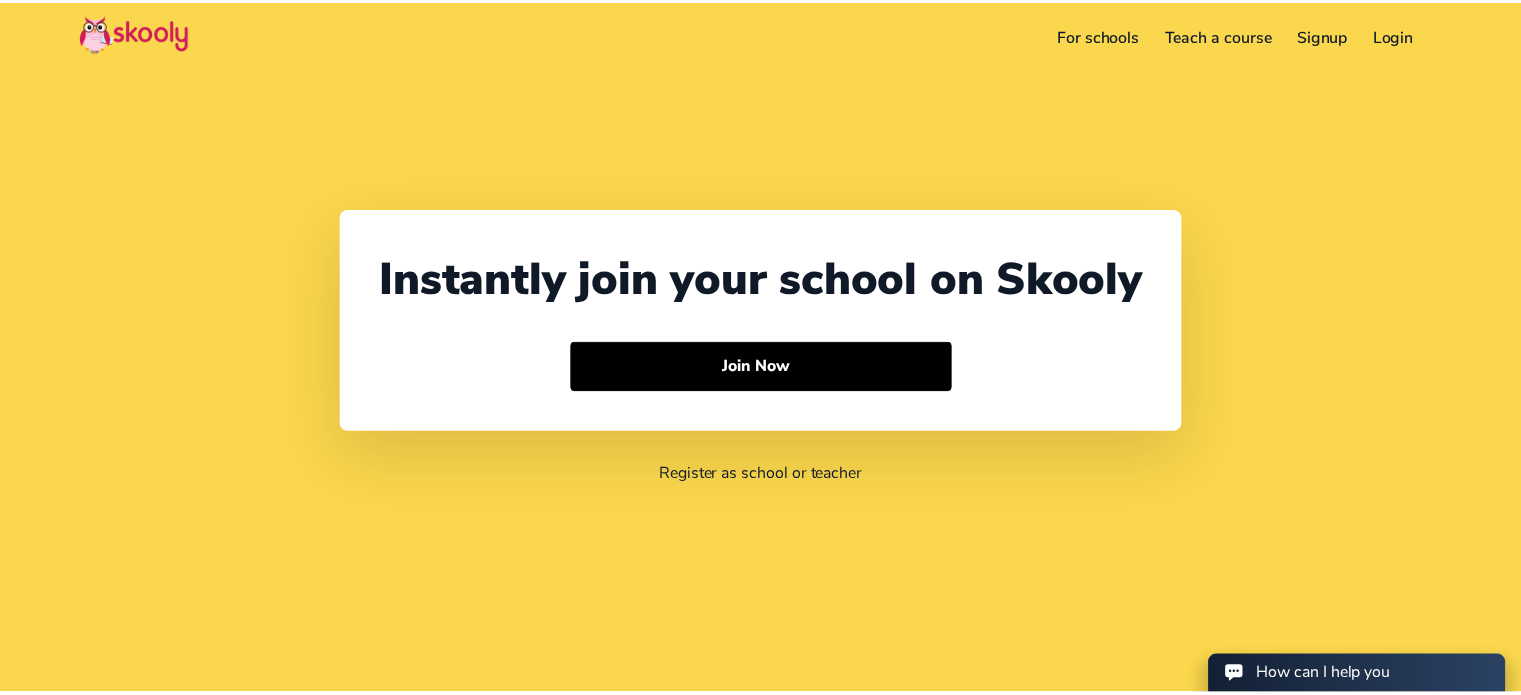 scroll, scrollTop: 0, scrollLeft: 0, axis: both 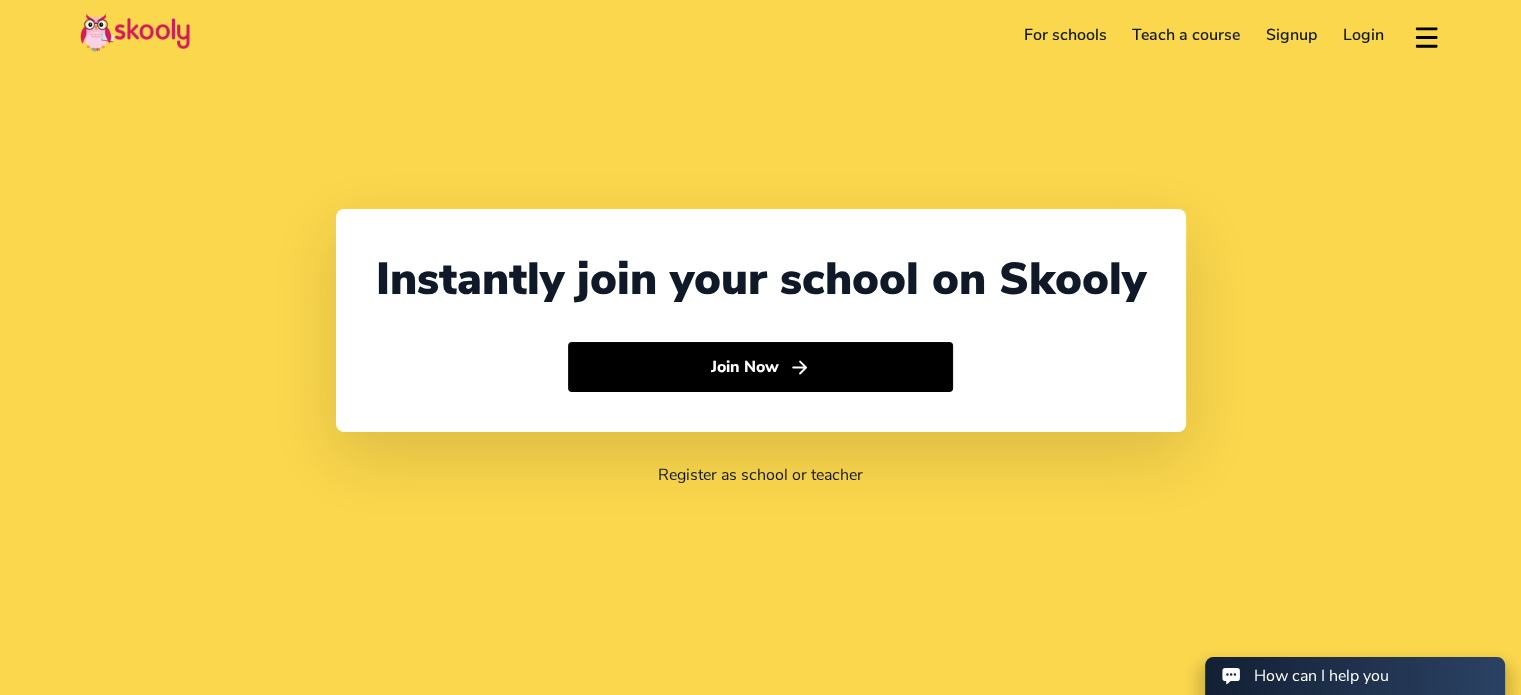 select on "91" 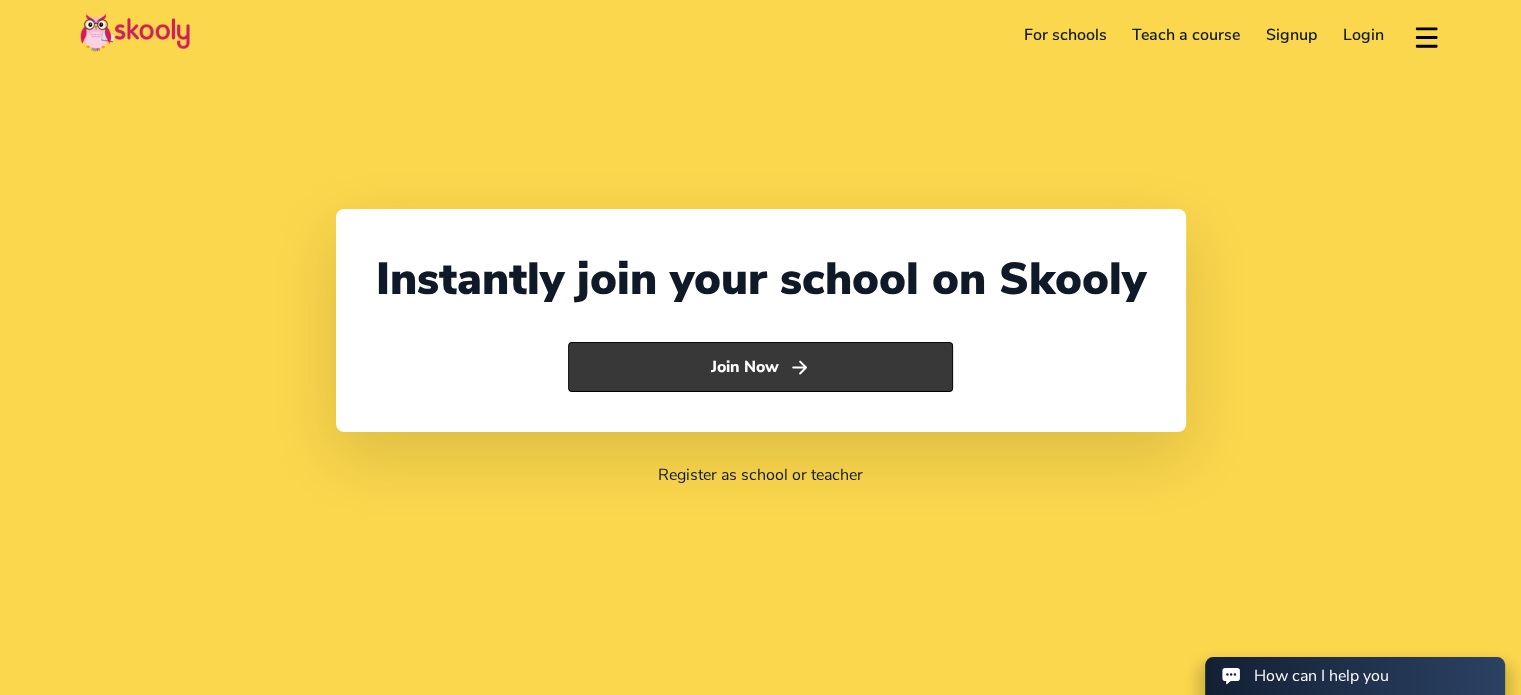 click on "Join Now" 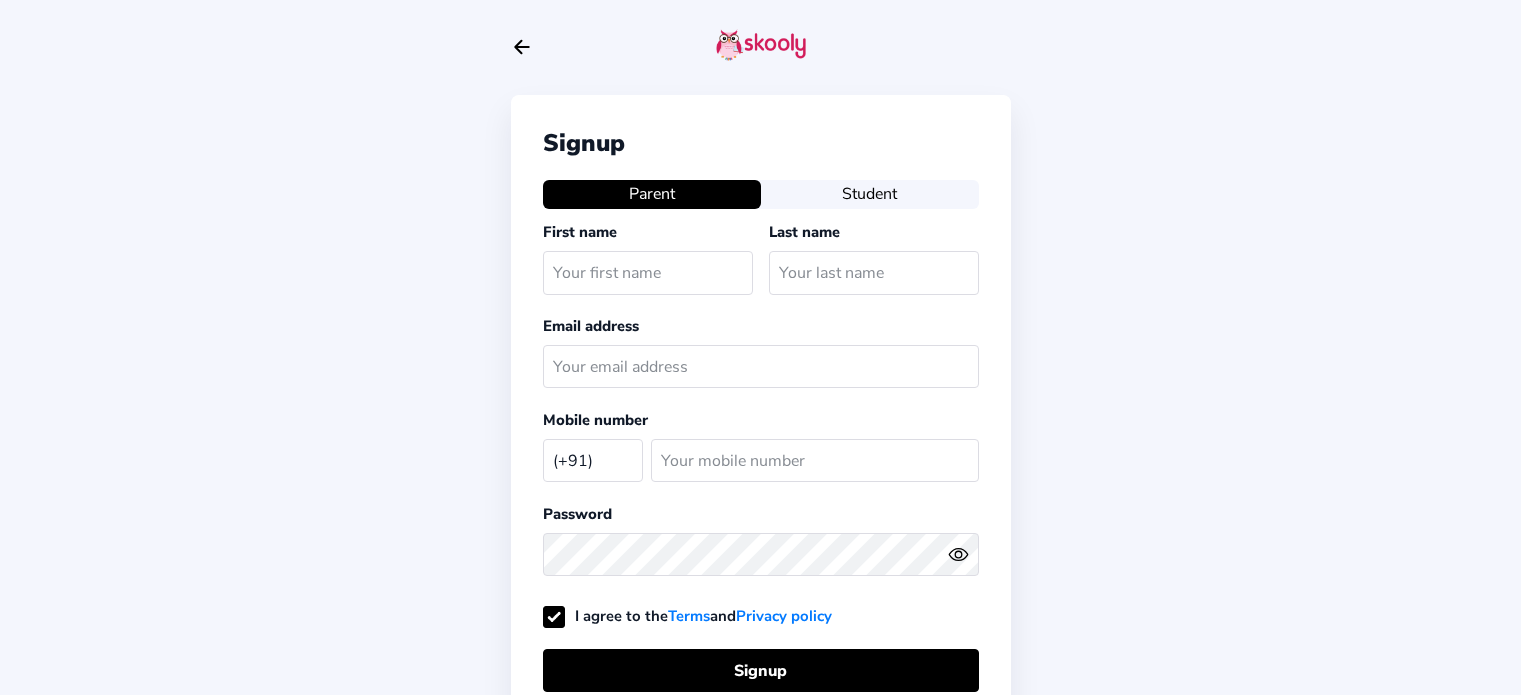 select on "IN" 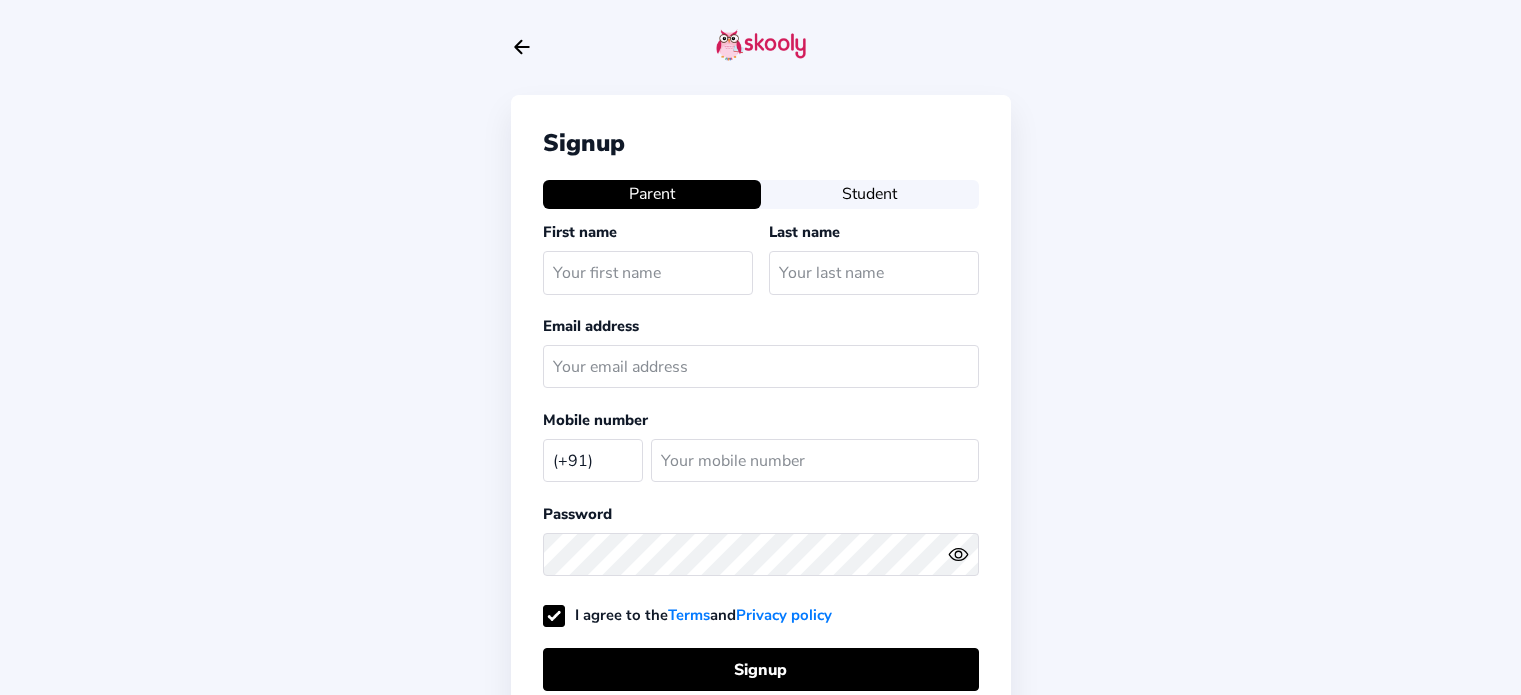 scroll, scrollTop: 0, scrollLeft: 0, axis: both 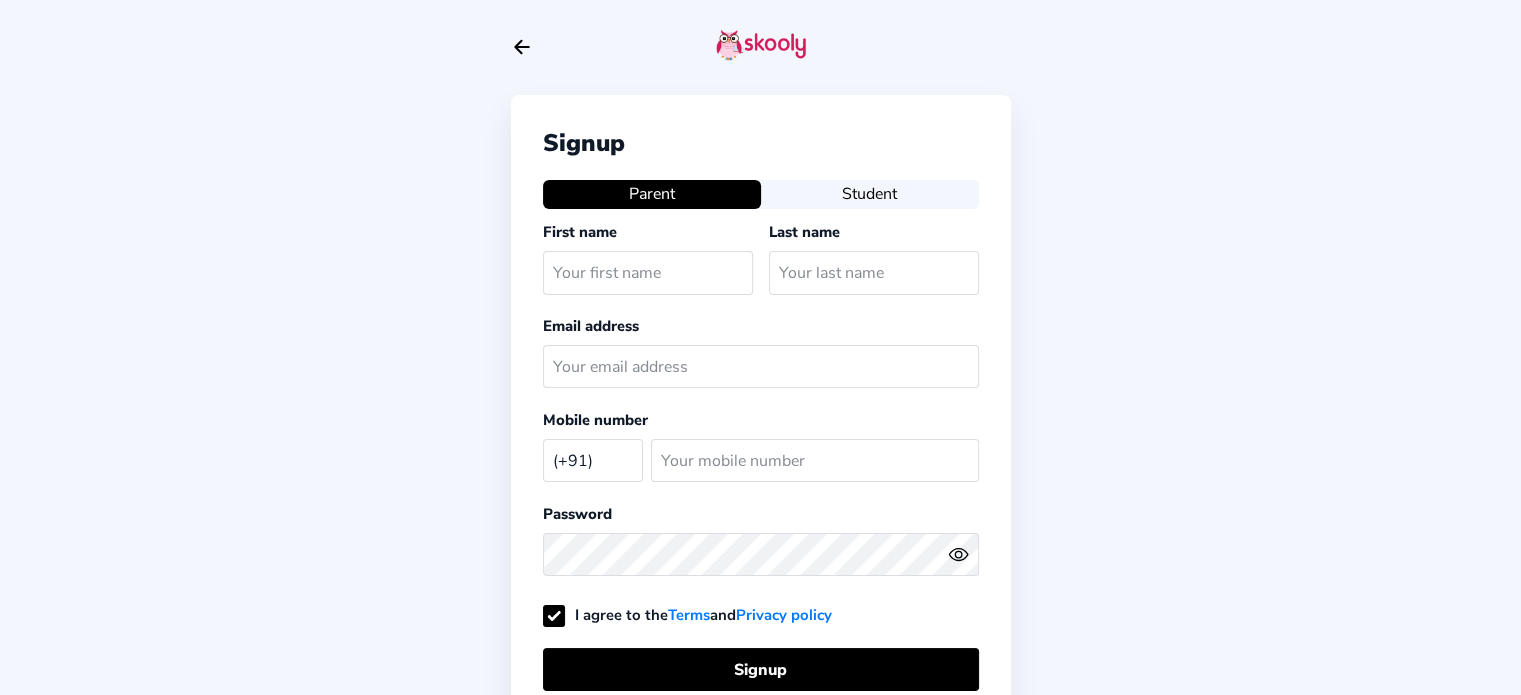 click on "Signup  Parent   Student  First name Last name Email address Mobile number (+91) [GEOGRAPHIC_DATA] (+93) [GEOGRAPHIC_DATA] (+355) [GEOGRAPHIC_DATA] (+213) [GEOGRAPHIC_DATA] (+1684) [GEOGRAPHIC_DATA] (+376) [GEOGRAPHIC_DATA] (+244) [GEOGRAPHIC_DATA] (+1264) [GEOGRAPHIC_DATA] (+672) [GEOGRAPHIC_DATA] (+1268) [GEOGRAPHIC_DATA] (+54) [GEOGRAPHIC_DATA] (+374) [GEOGRAPHIC_DATA] (+297) [GEOGRAPHIC_DATA] (+61) [GEOGRAPHIC_DATA] (+43) [GEOGRAPHIC_DATA] (+994) [GEOGRAPHIC_DATA] (+1242) [GEOGRAPHIC_DATA] (+973) [GEOGRAPHIC_DATA] (+880) [GEOGRAPHIC_DATA] (+1246) [GEOGRAPHIC_DATA] (+375) [GEOGRAPHIC_DATA] (+32) [GEOGRAPHIC_DATA] (+501) [GEOGRAPHIC_DATA] (+229) [GEOGRAPHIC_DATA] (+1441) [GEOGRAPHIC_DATA] (+975) [GEOGRAPHIC_DATA], Plurinational State of (+591) [GEOGRAPHIC_DATA] (+387) [GEOGRAPHIC_DATA] (+267) [GEOGRAPHIC_DATA] (+55) [GEOGRAPHIC_DATA] (+246) [GEOGRAPHIC_DATA] (+673) [GEOGRAPHIC_DATA] (+359) [GEOGRAPHIC_DATA] (+226) [GEOGRAPHIC_DATA] (+257) [GEOGRAPHIC_DATA] (+855) [GEOGRAPHIC_DATA] (+237) [GEOGRAPHIC_DATA] (+1) [GEOGRAPHIC_DATA] (+238) [GEOGRAPHIC_DATA] (+1345) [GEOGRAPHIC_DATA] (+236) [GEOGRAPHIC_DATA] (+235) [GEOGRAPHIC_DATA] (+56) [GEOGRAPHIC_DATA] (+86) [GEOGRAPHIC_DATA] (+57) [GEOGRAPHIC_DATA] (+269) [GEOGRAPHIC_DATA] (+242) [GEOGRAPHIC_DATA], [GEOGRAPHIC_DATA] (+243) [GEOGRAPHIC_DATA] (+682) [GEOGRAPHIC_DATA] (+506) [GEOGRAPHIC_DATA] (+225) [GEOGRAPHIC_DATA] (+385) [GEOGRAPHIC_DATA] (+53)" 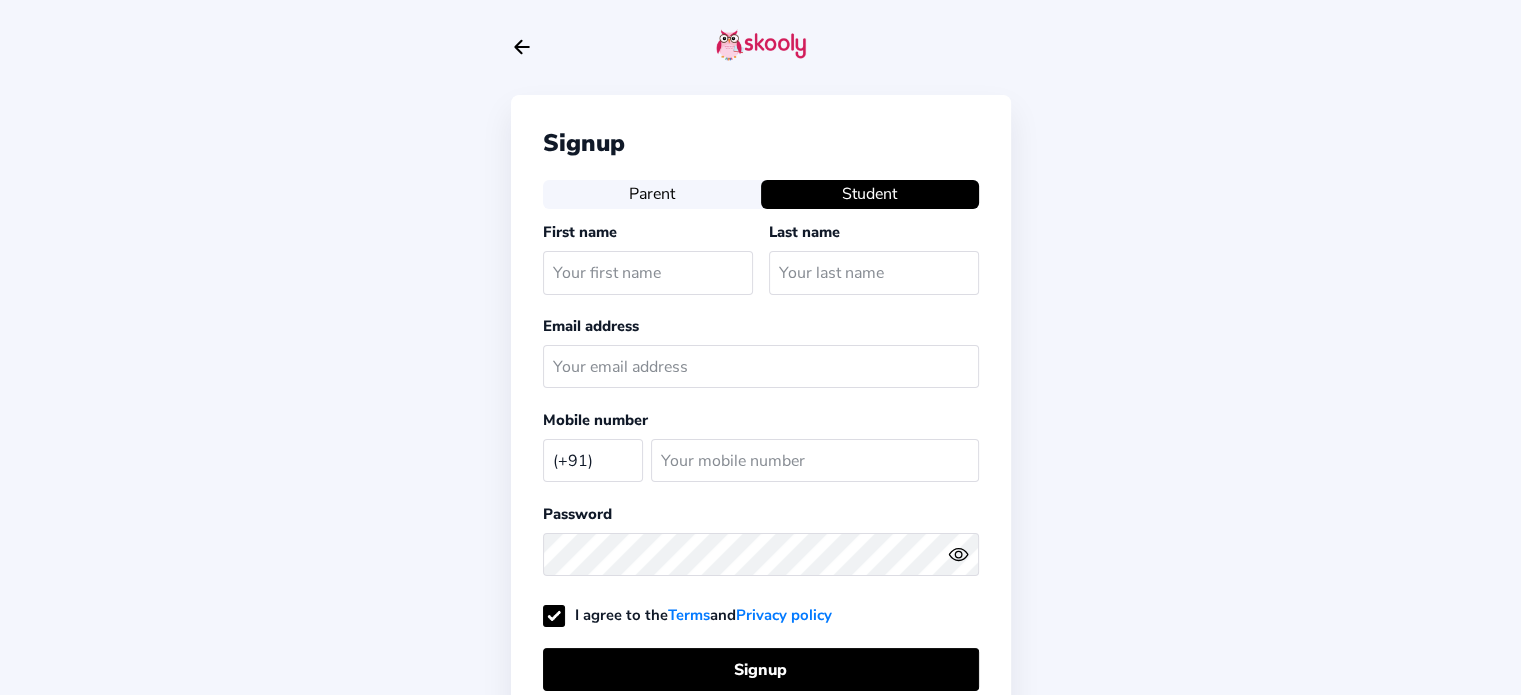 click on "Arrow Back" 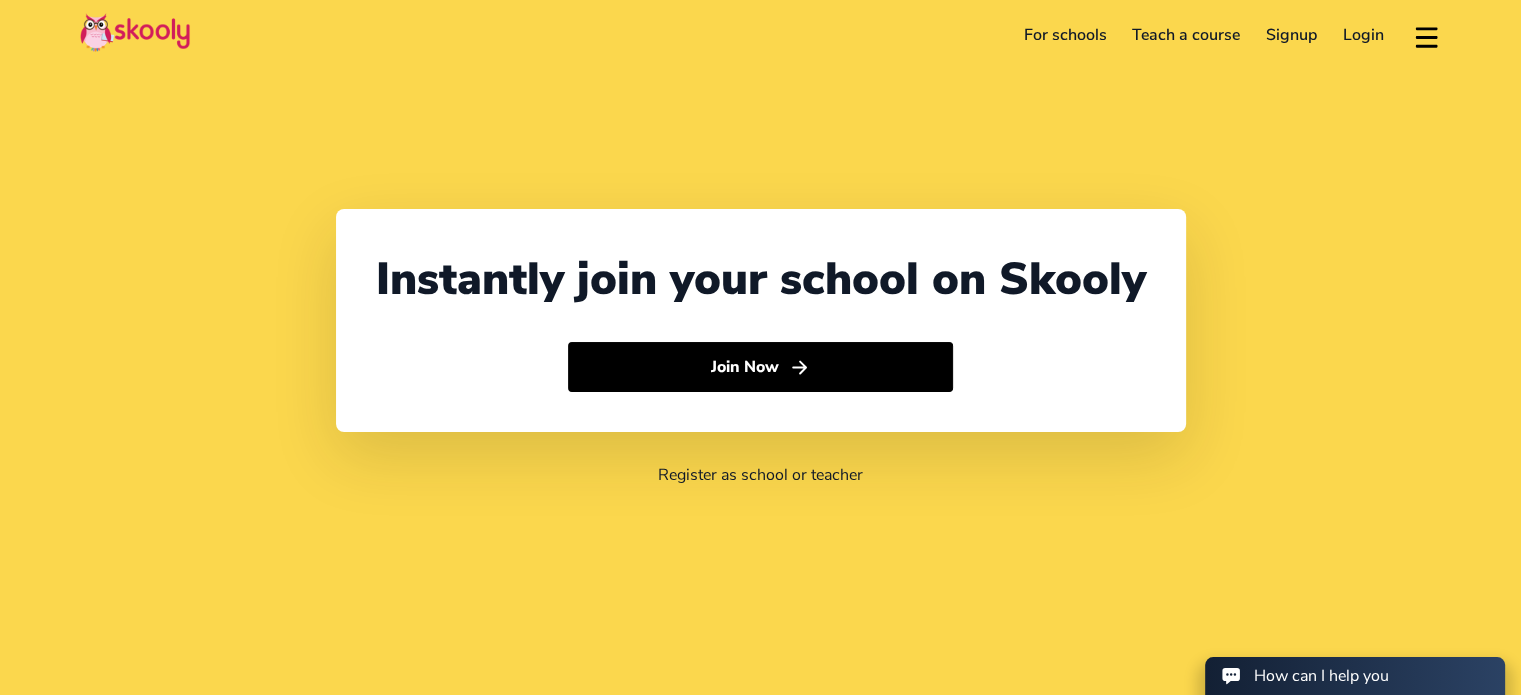 select on "91" 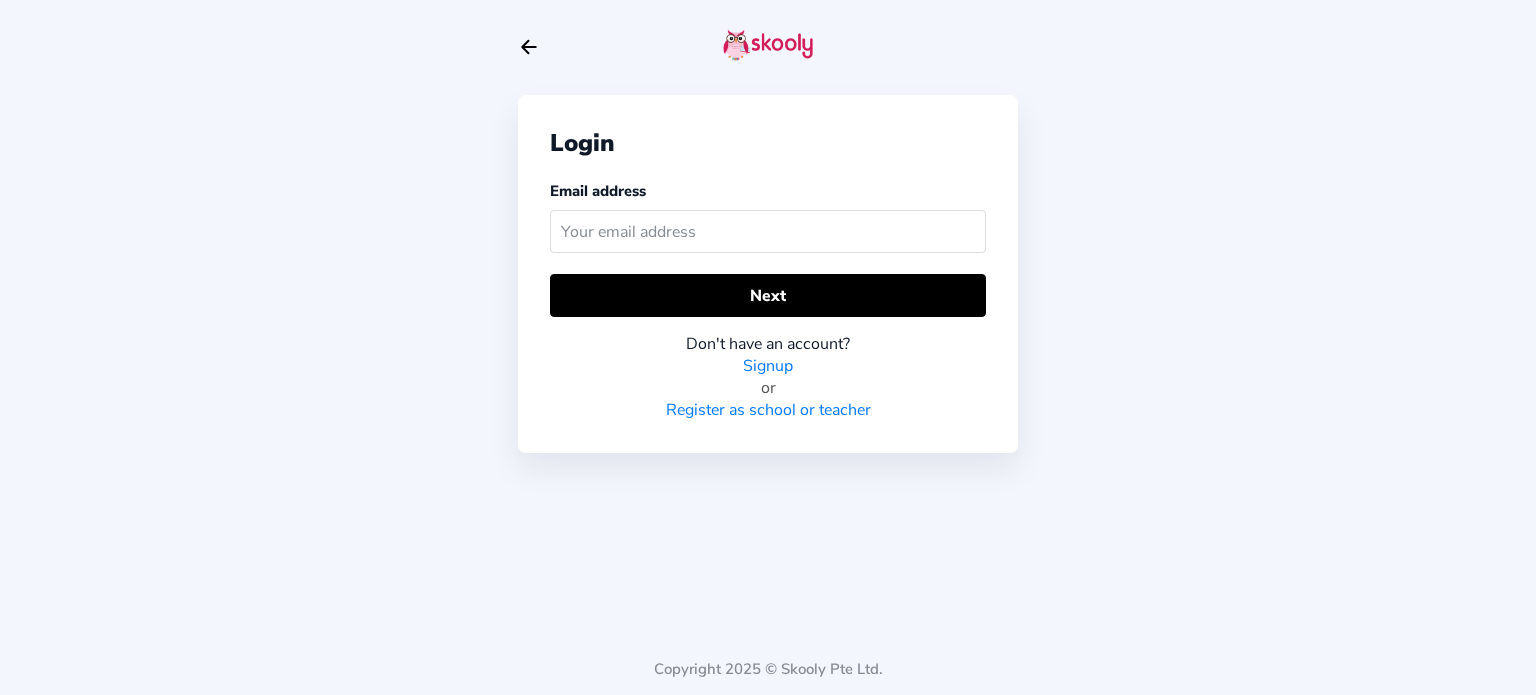 click 